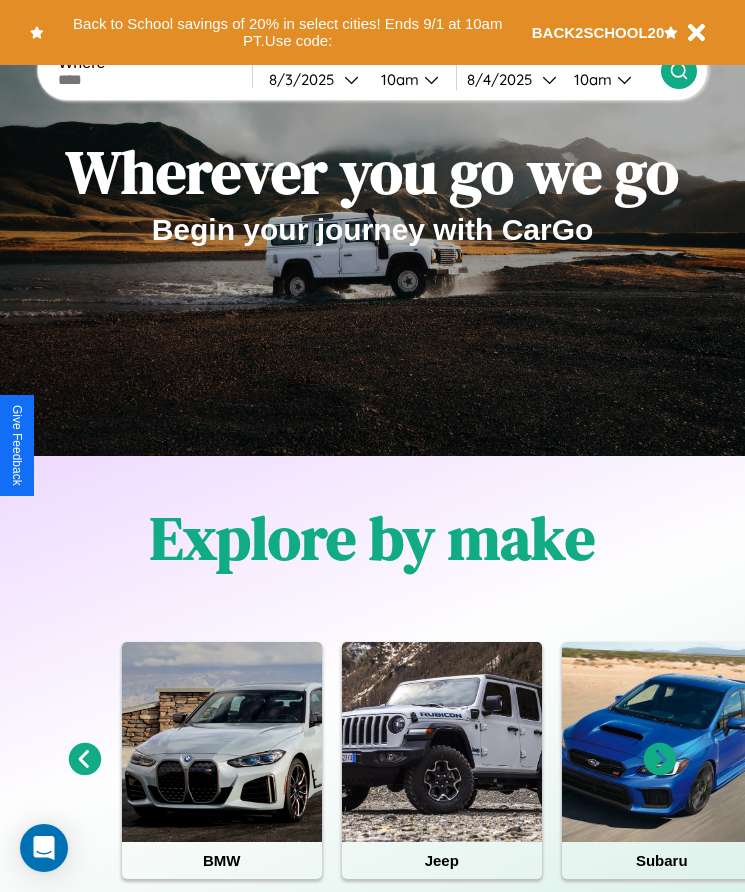 scroll, scrollTop: 334, scrollLeft: 0, axis: vertical 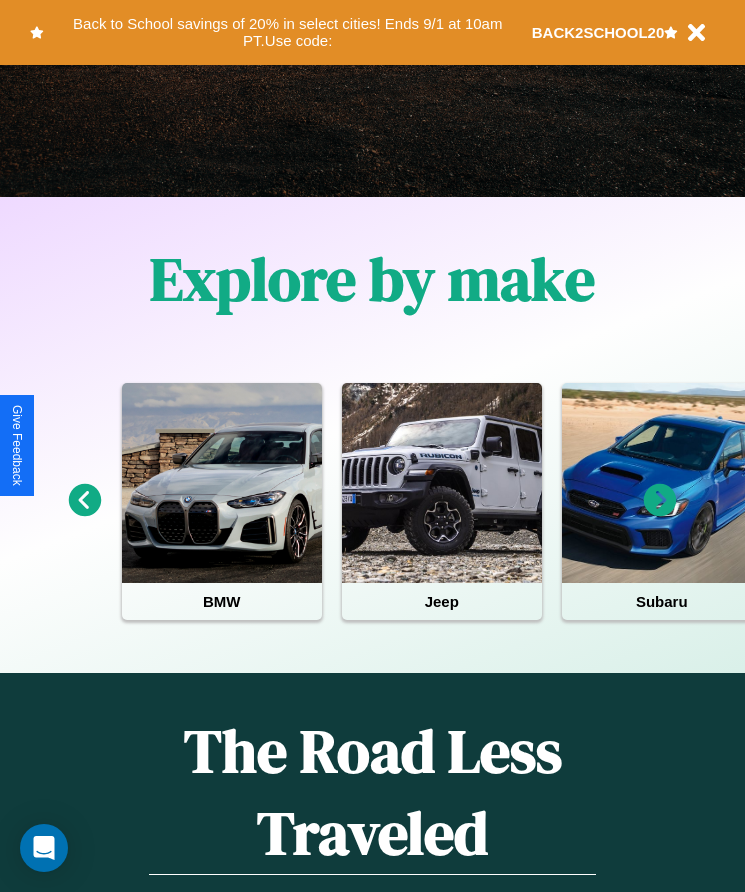 click 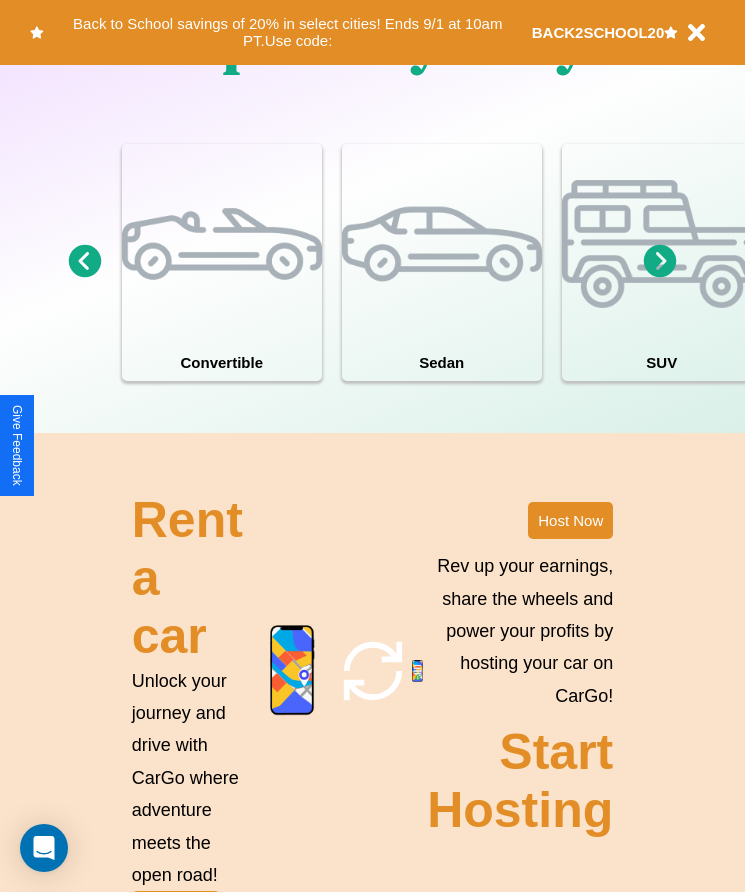 scroll, scrollTop: 2608, scrollLeft: 0, axis: vertical 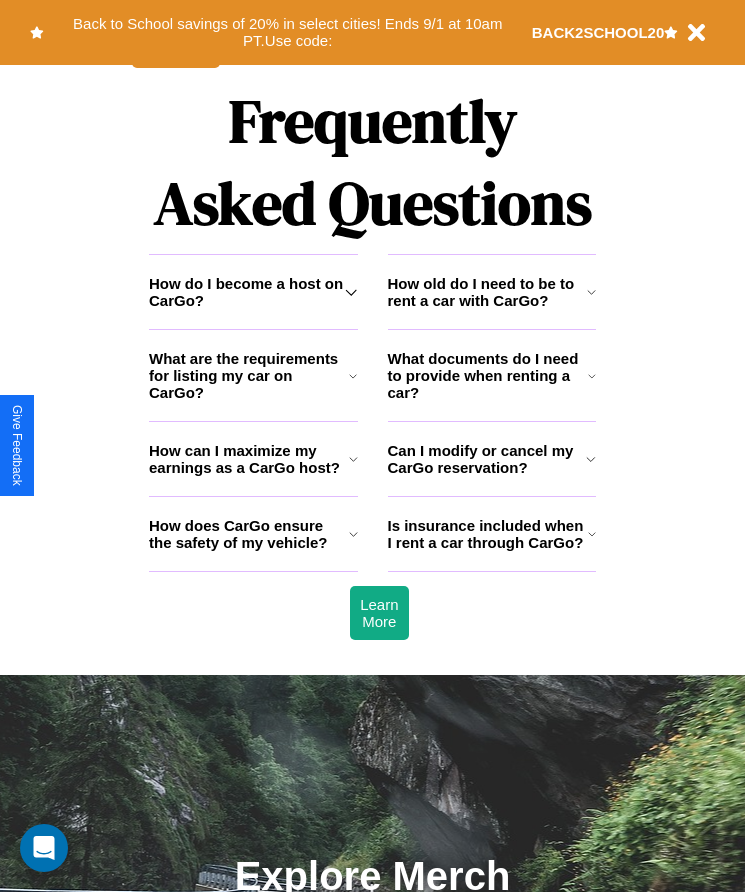 click 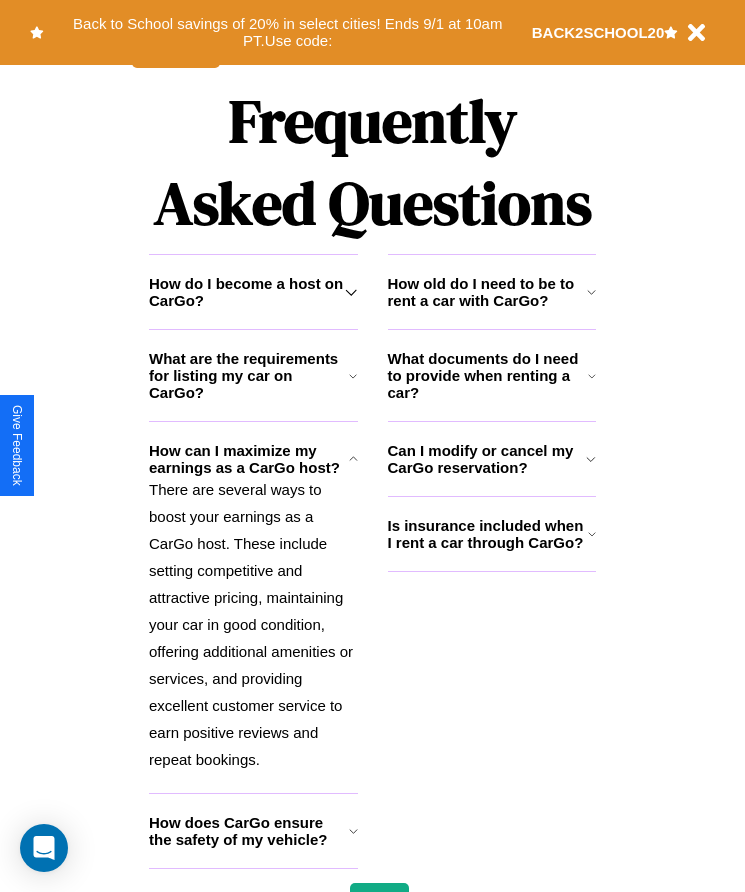 click on "Can I modify or cancel my CarGo reservation?" at bounding box center (487, 459) 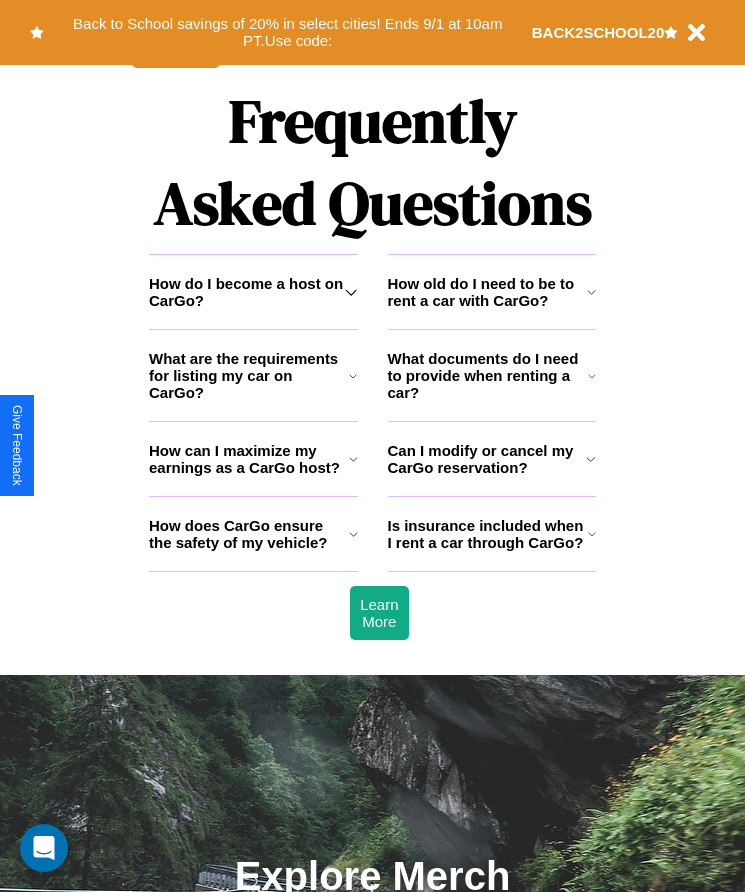 click 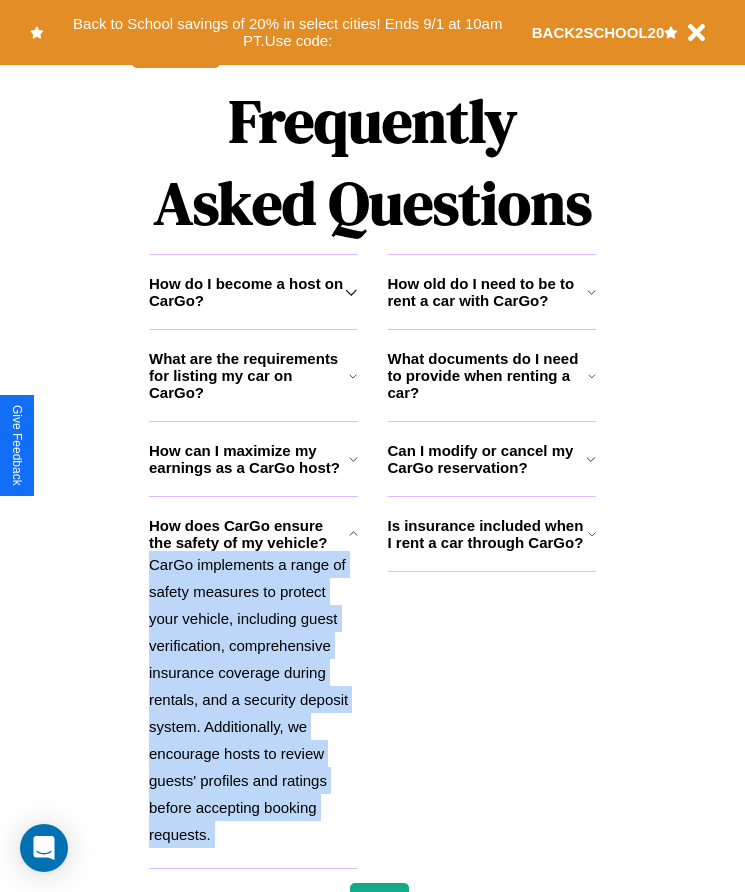 click 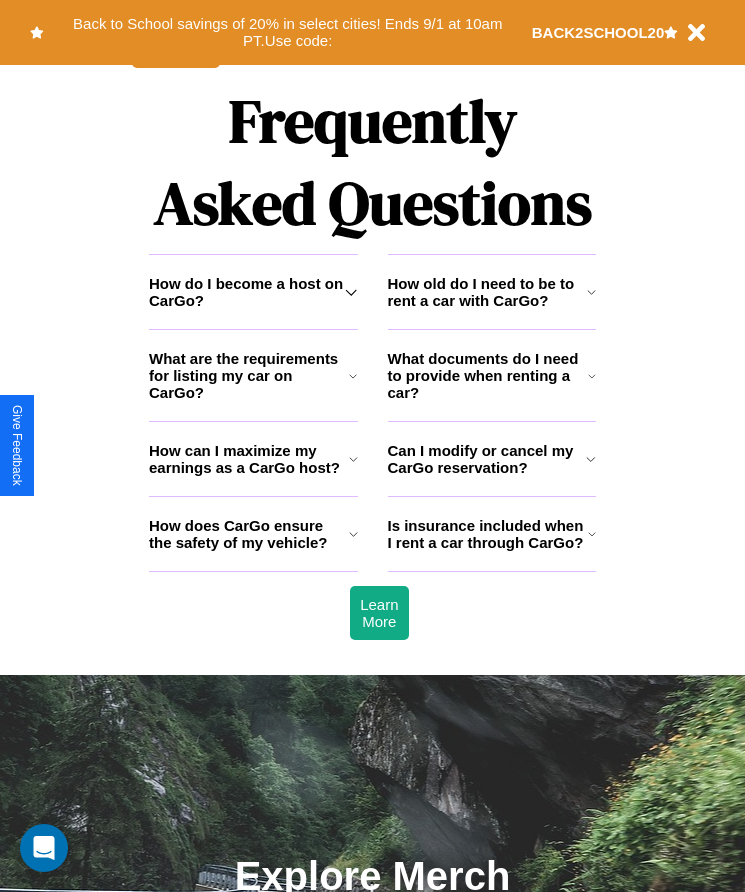 click 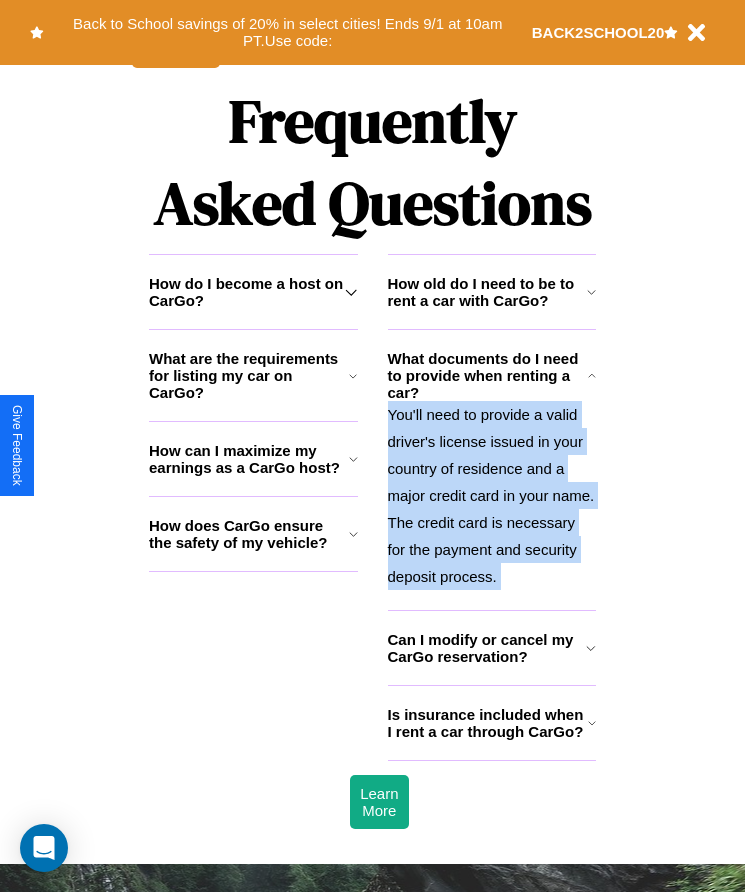 click on "You'll need to provide a valid driver's license issued in your country of residence and a major credit card in your name. The credit card is necessary for the payment and security deposit process." at bounding box center [492, 495] 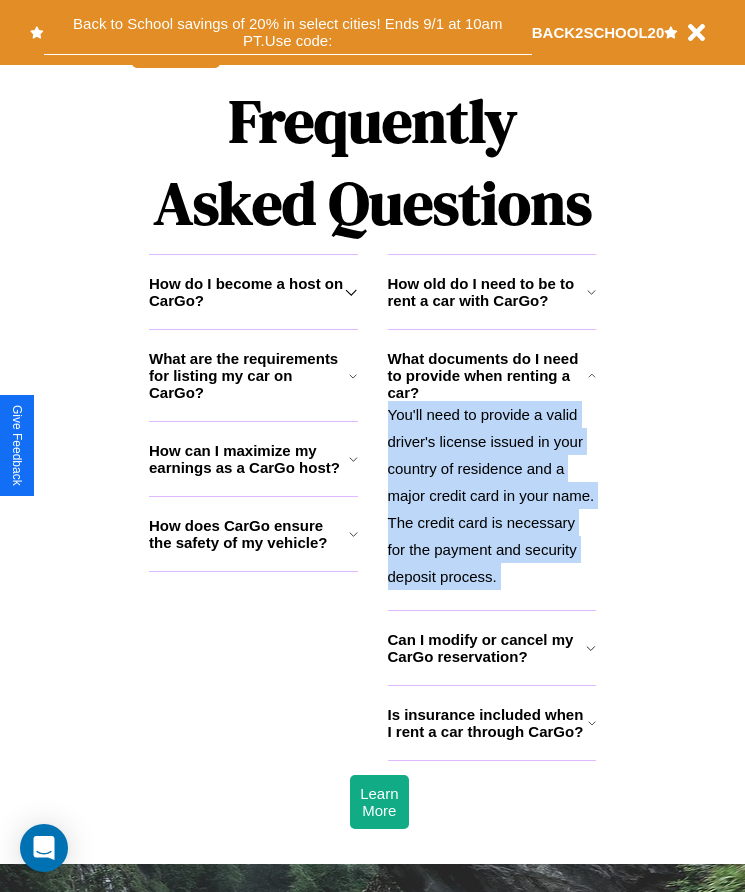 click on "Back to School savings of 20% in select cities! Ends 9/1 at 10am PT.  Use code:" at bounding box center [288, 32] 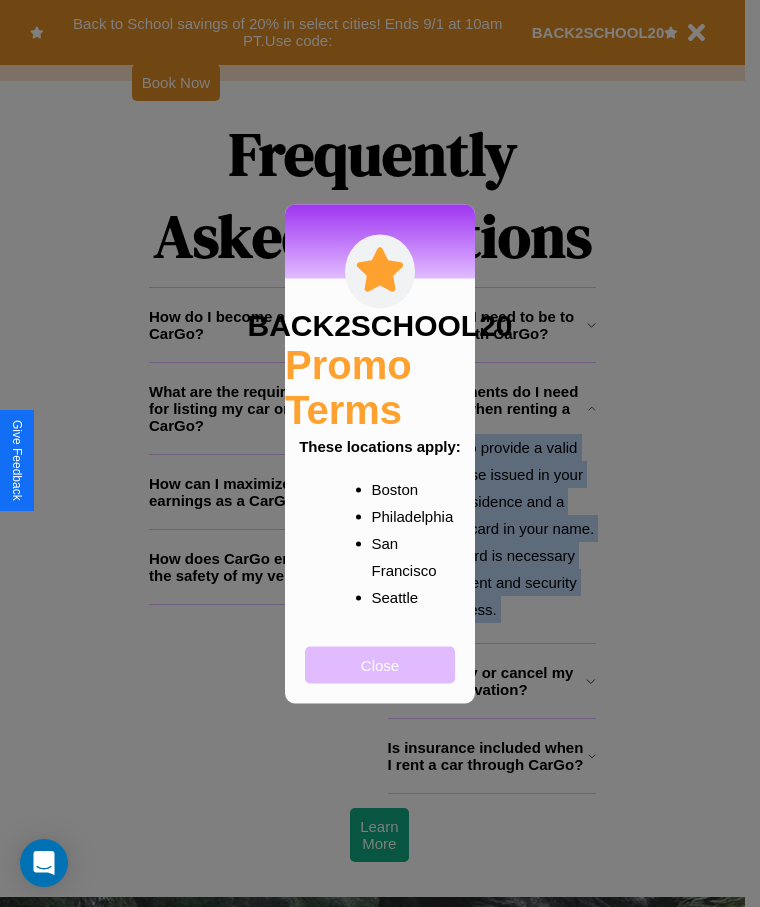click on "Close" at bounding box center (380, 664) 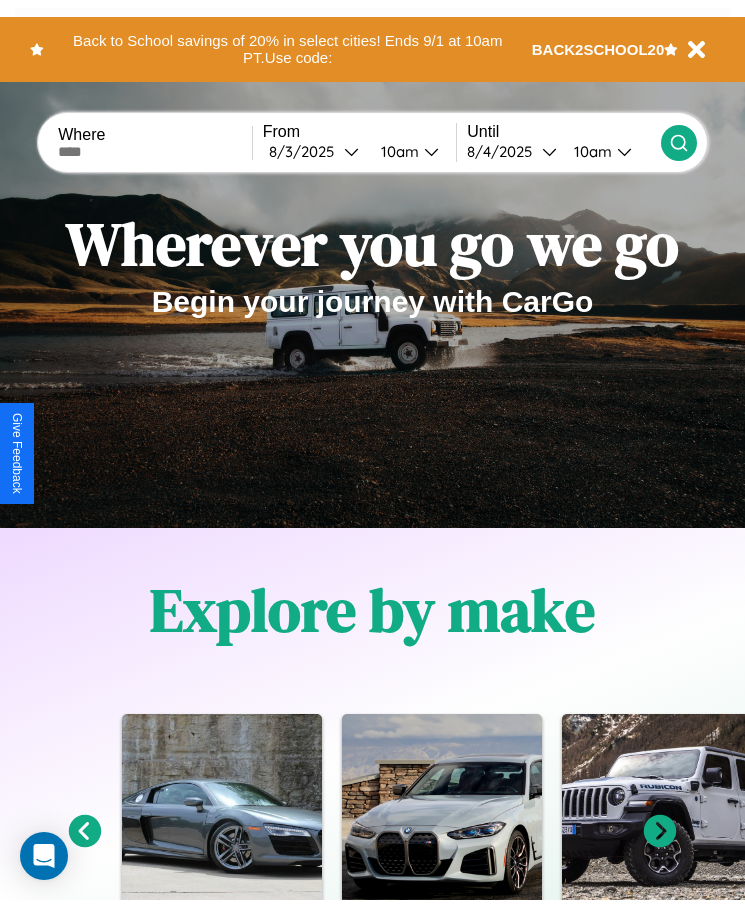 scroll, scrollTop: 0, scrollLeft: 0, axis: both 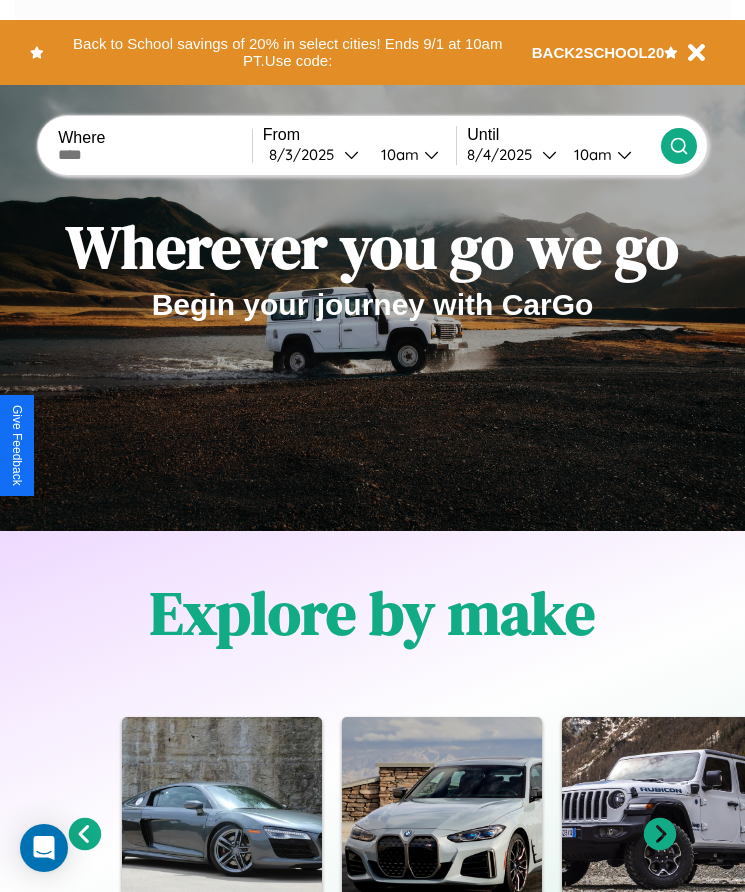 click at bounding box center [155, 155] 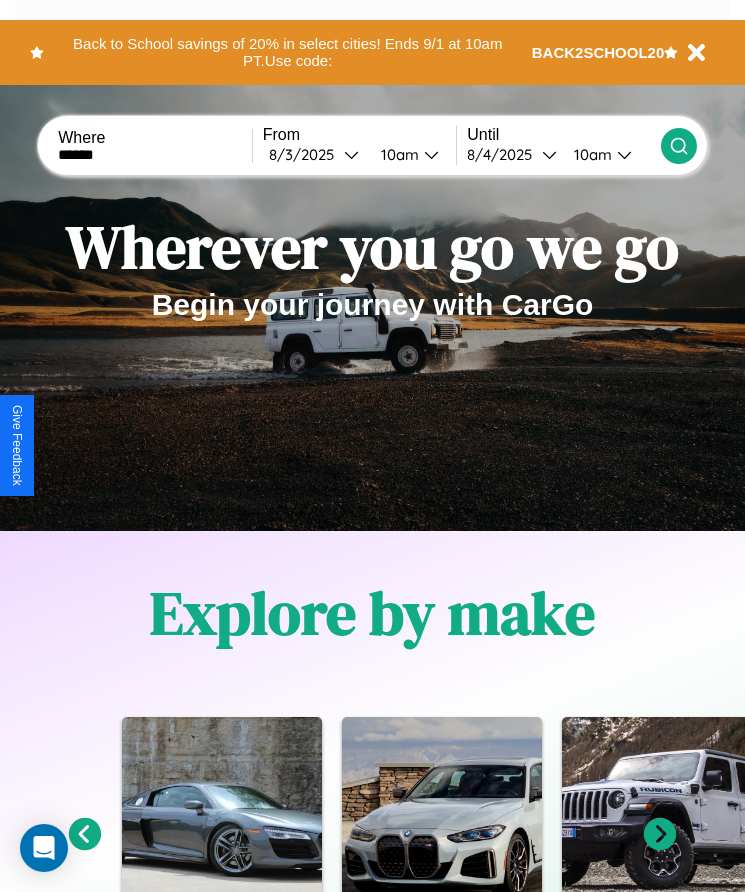 type on "******" 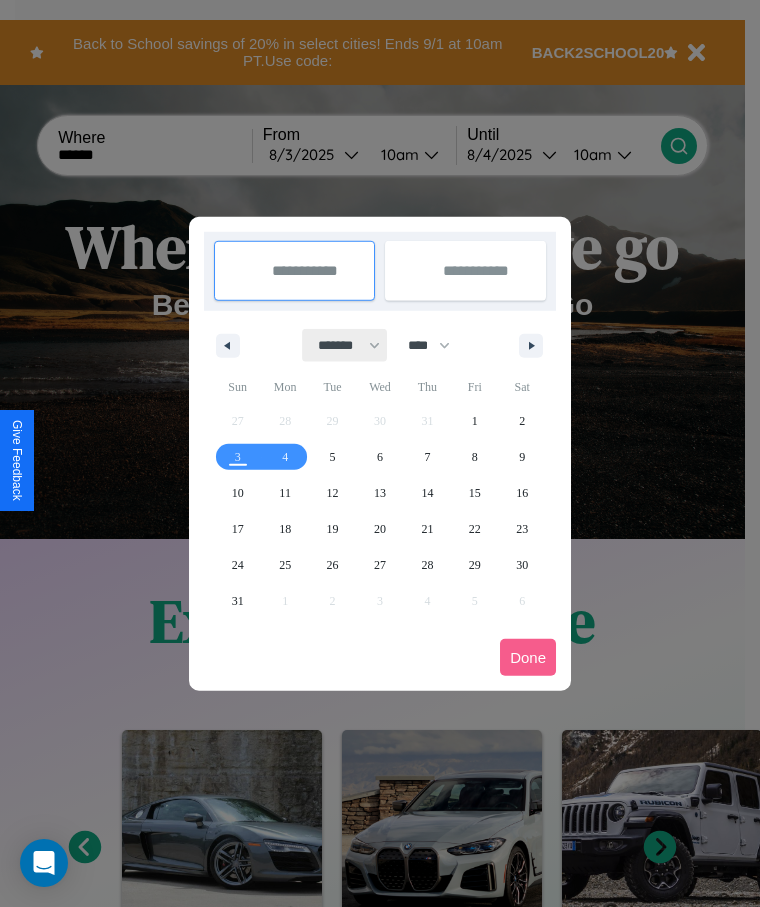 click on "******* ******** ***** ***** *** **** **** ****** ********* ******* ******** ********" at bounding box center (345, 345) 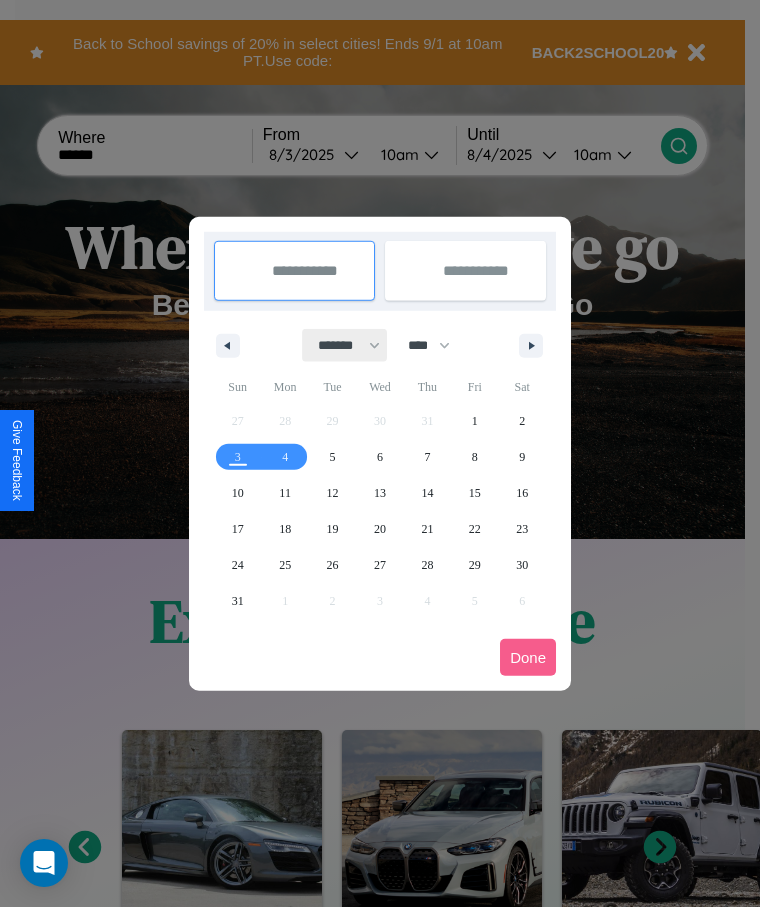 select on "*" 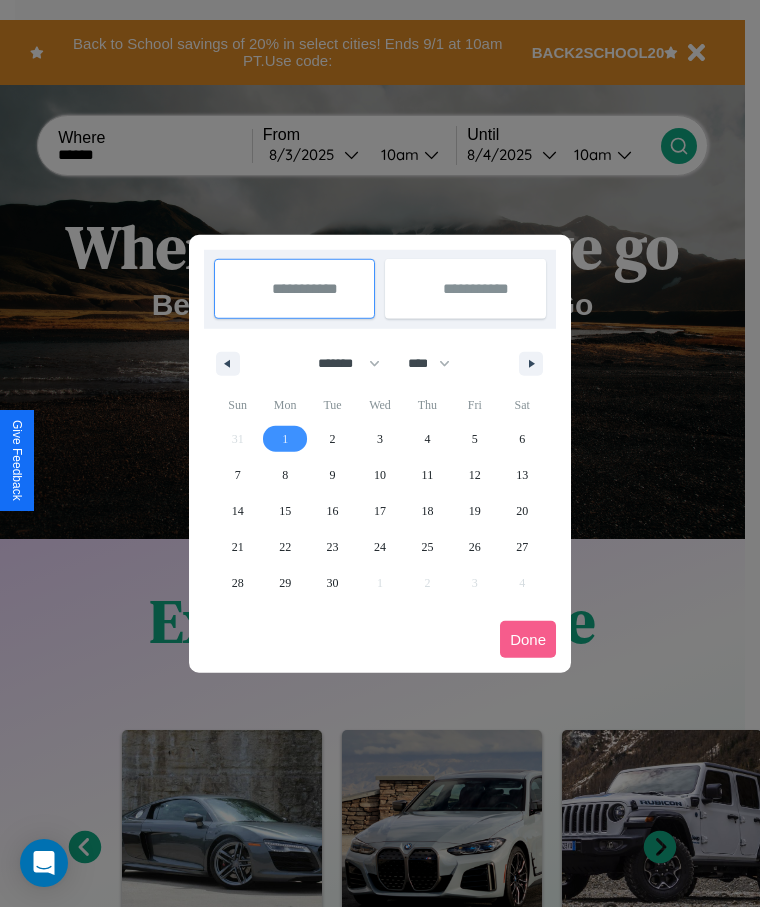 click on "1" at bounding box center [285, 439] 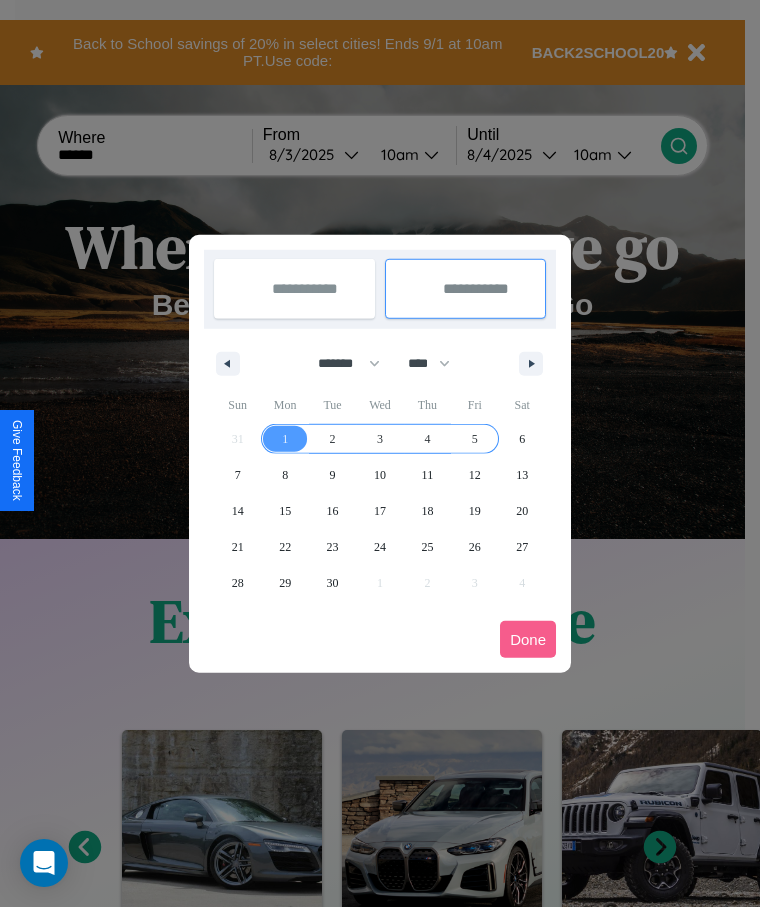 click on "5" at bounding box center (475, 439) 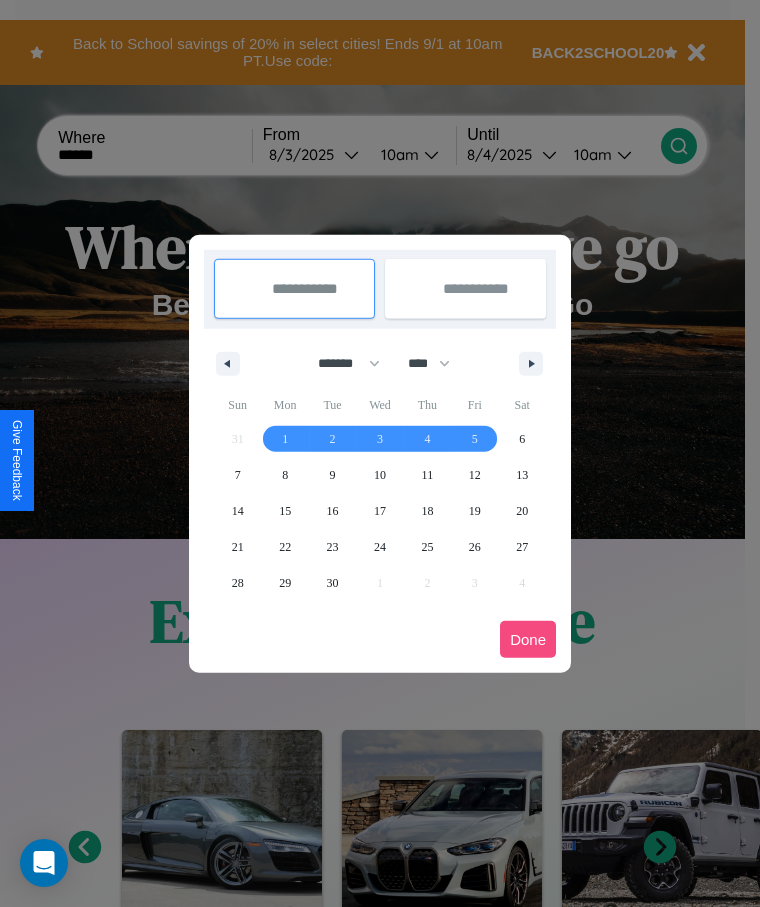 click on "Done" at bounding box center (528, 639) 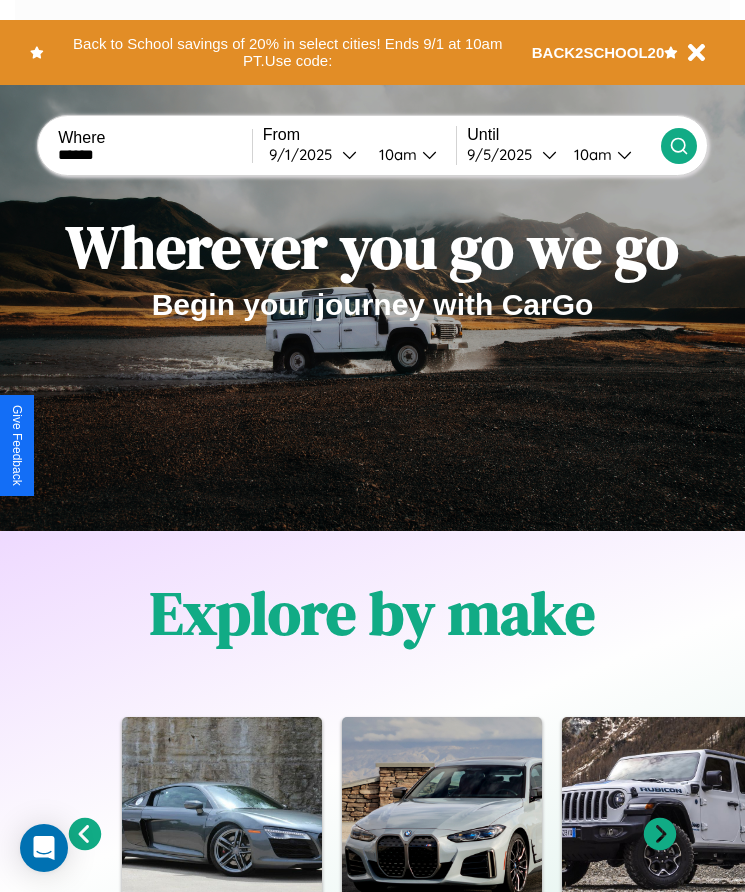 click on "10am" at bounding box center (395, 154) 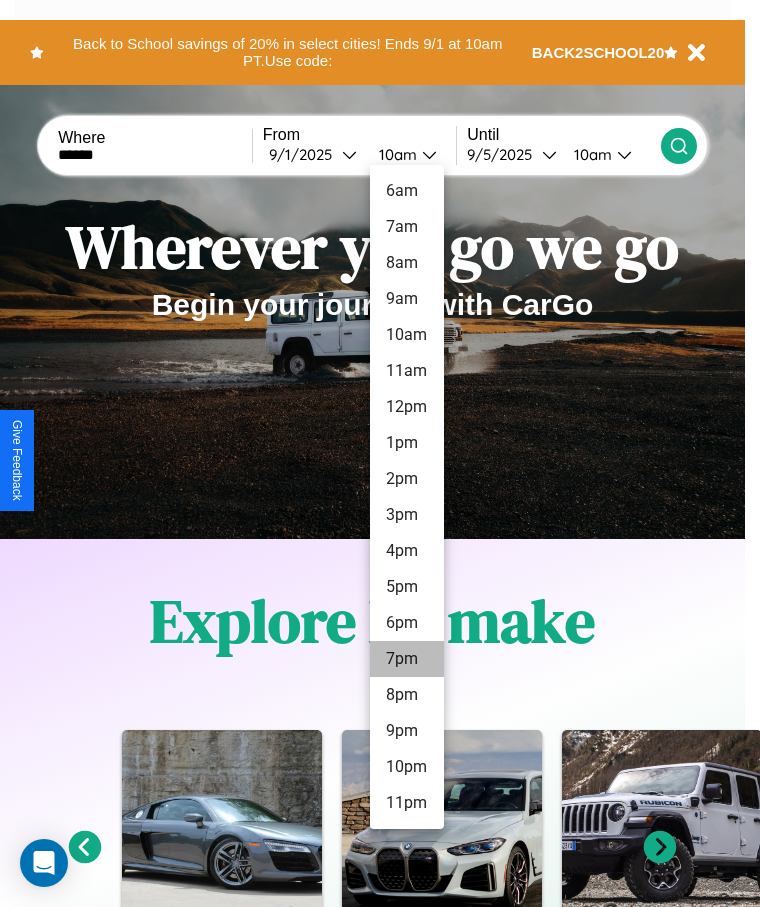 click on "7pm" at bounding box center [407, 659] 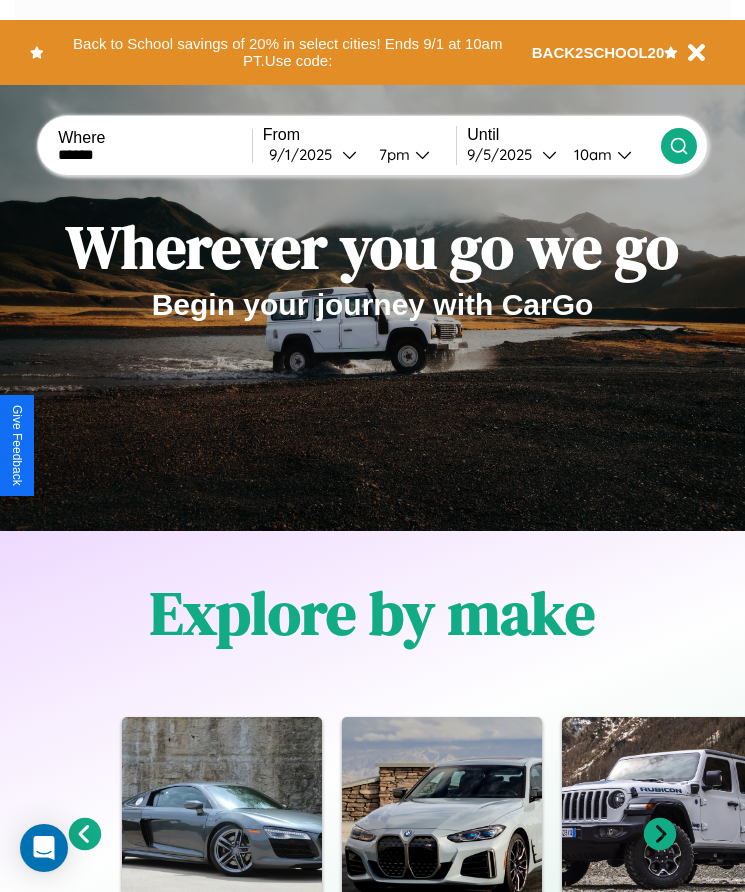 click 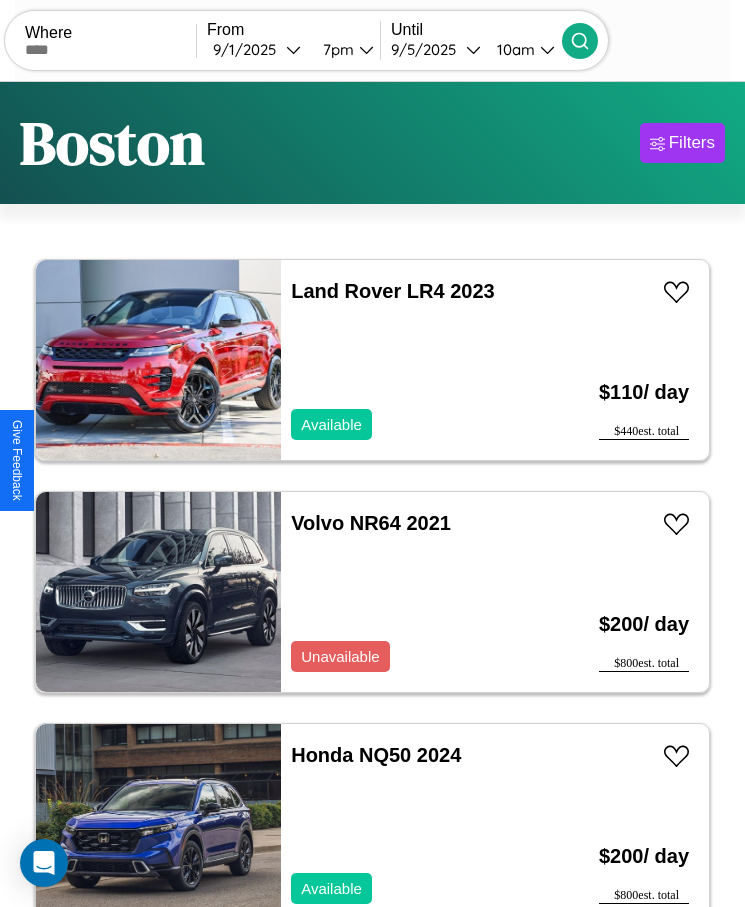 scroll, scrollTop: 50, scrollLeft: 0, axis: vertical 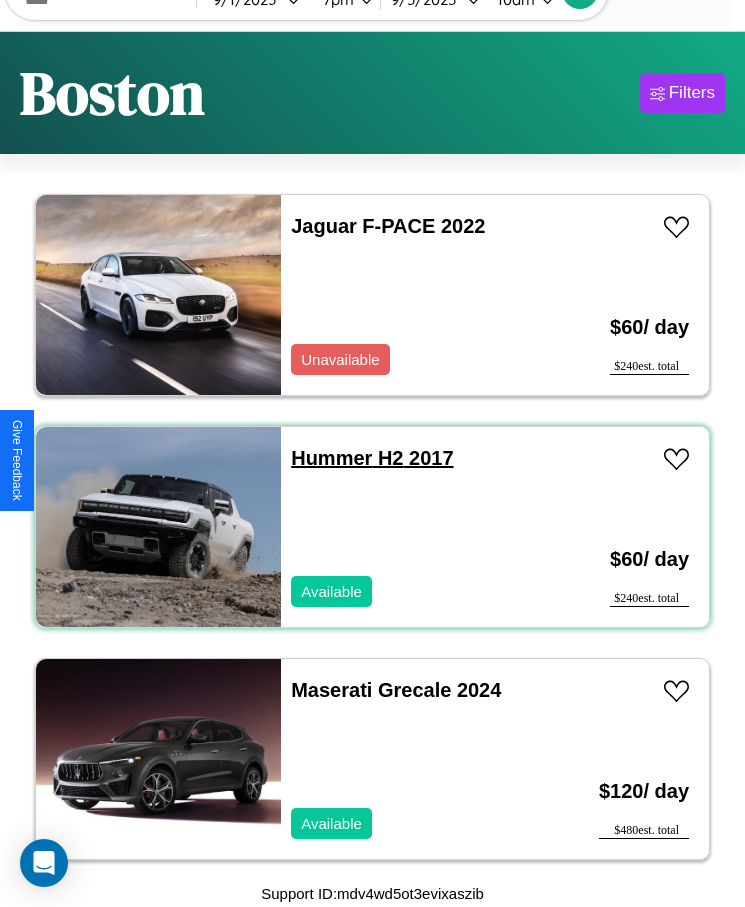 click on "Hummer   H2   2017" at bounding box center (372, 458) 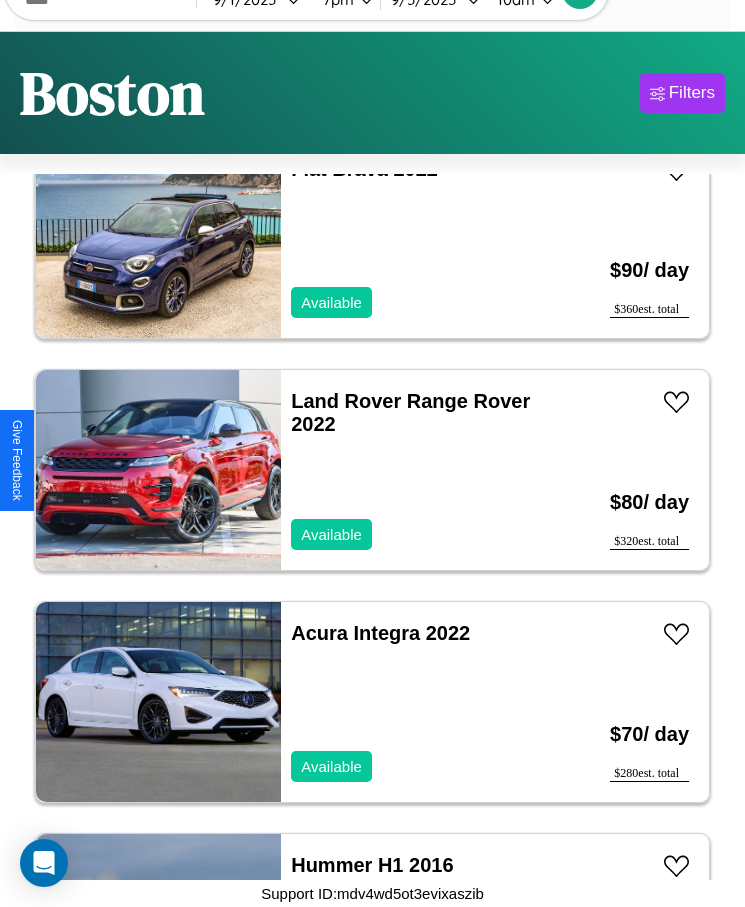 scroll, scrollTop: 8135, scrollLeft: 0, axis: vertical 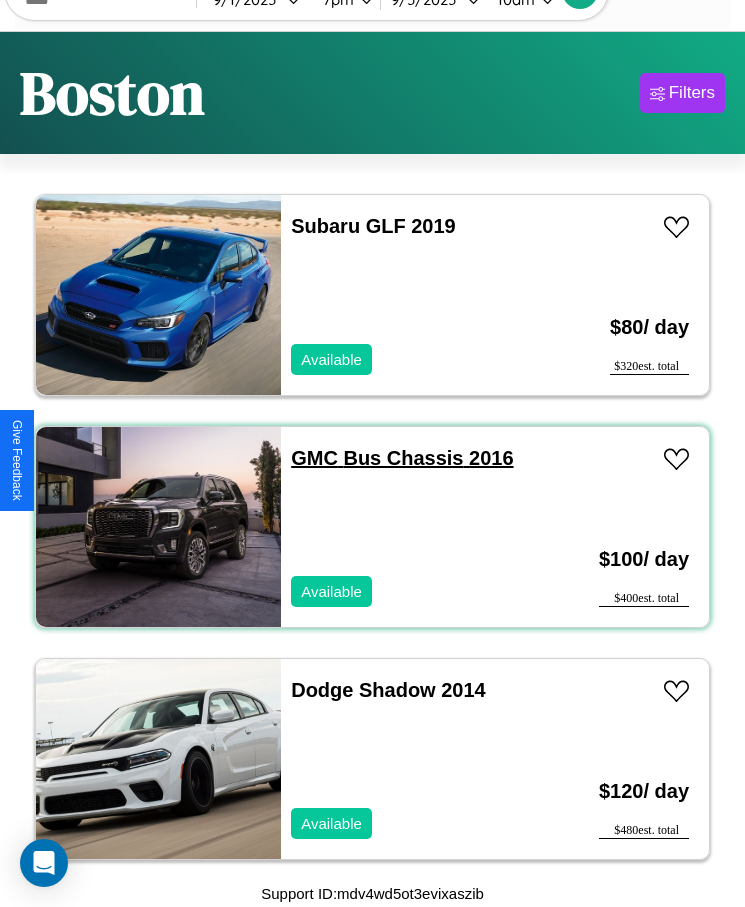 click on "GMC   Bus Chassis   2016" at bounding box center (402, 458) 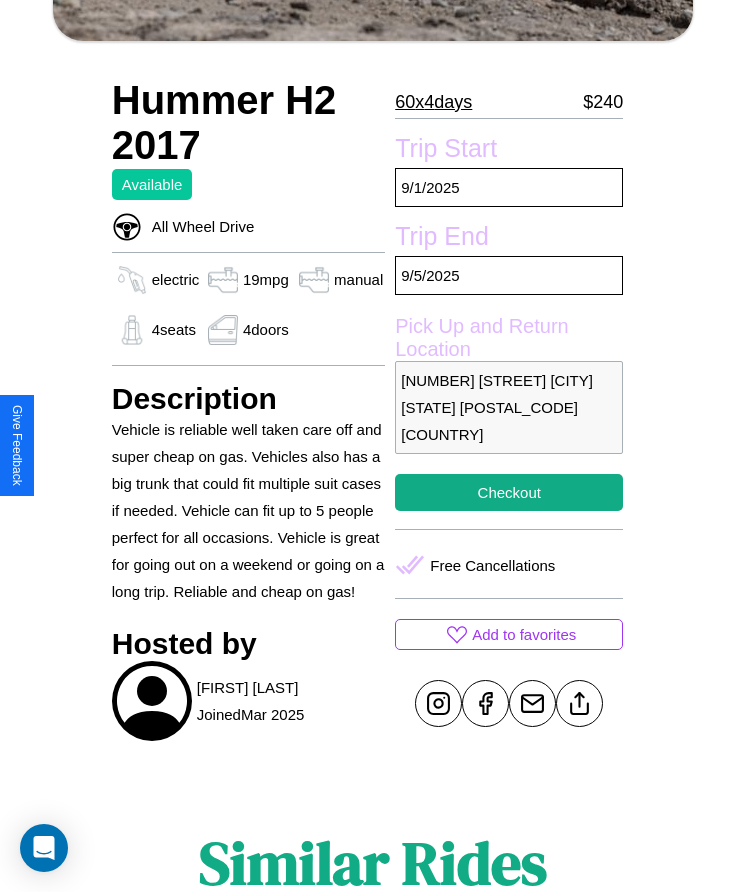 scroll, scrollTop: 566, scrollLeft: 0, axis: vertical 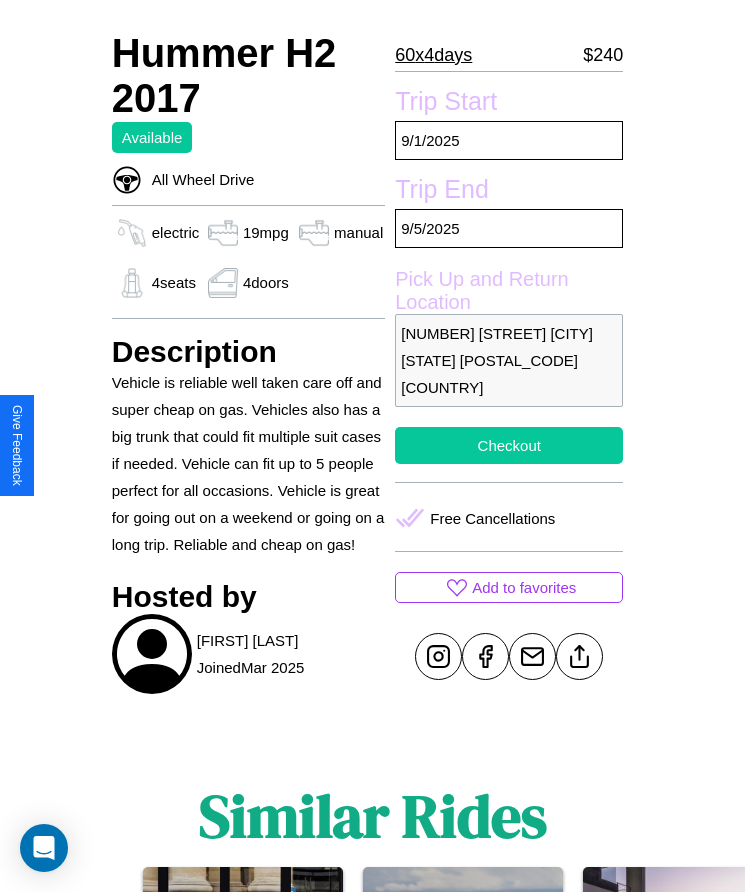 click on "Checkout" at bounding box center [509, 445] 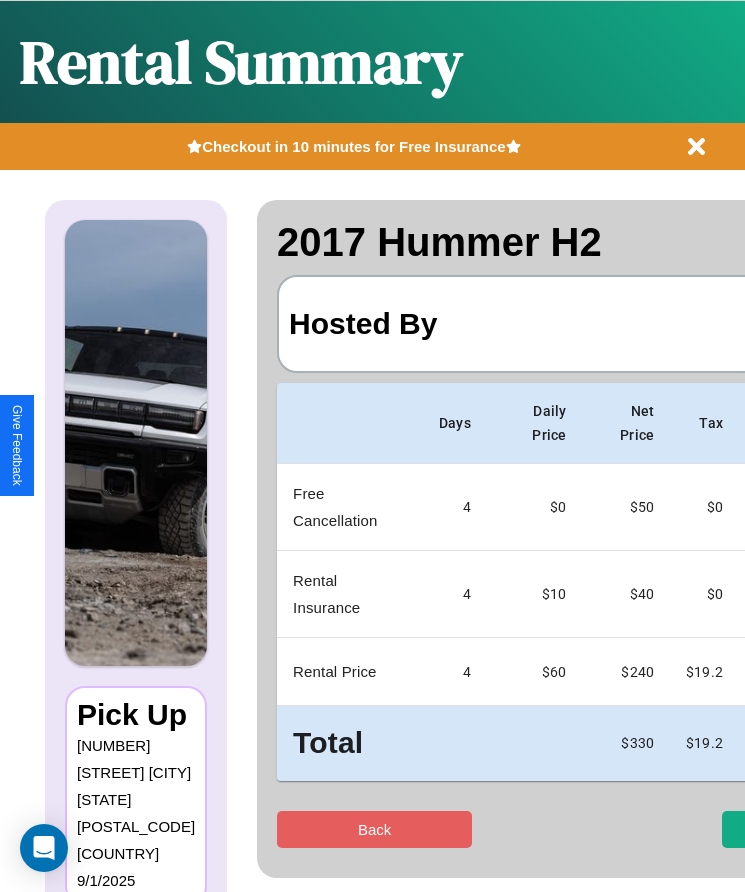 scroll, scrollTop: 0, scrollLeft: 148, axis: horizontal 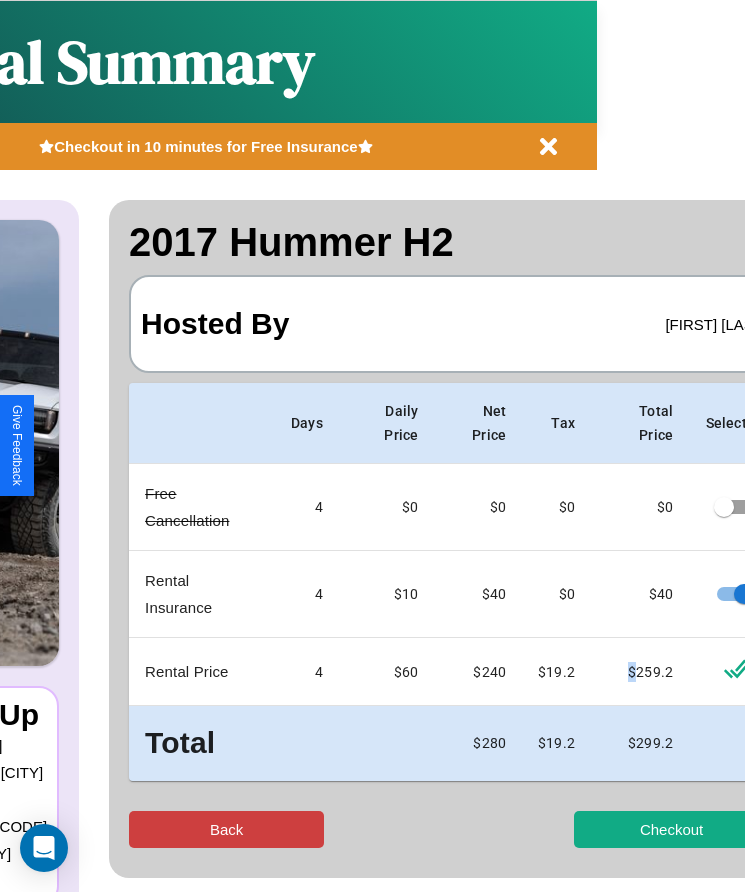 click on "Back" at bounding box center [226, 829] 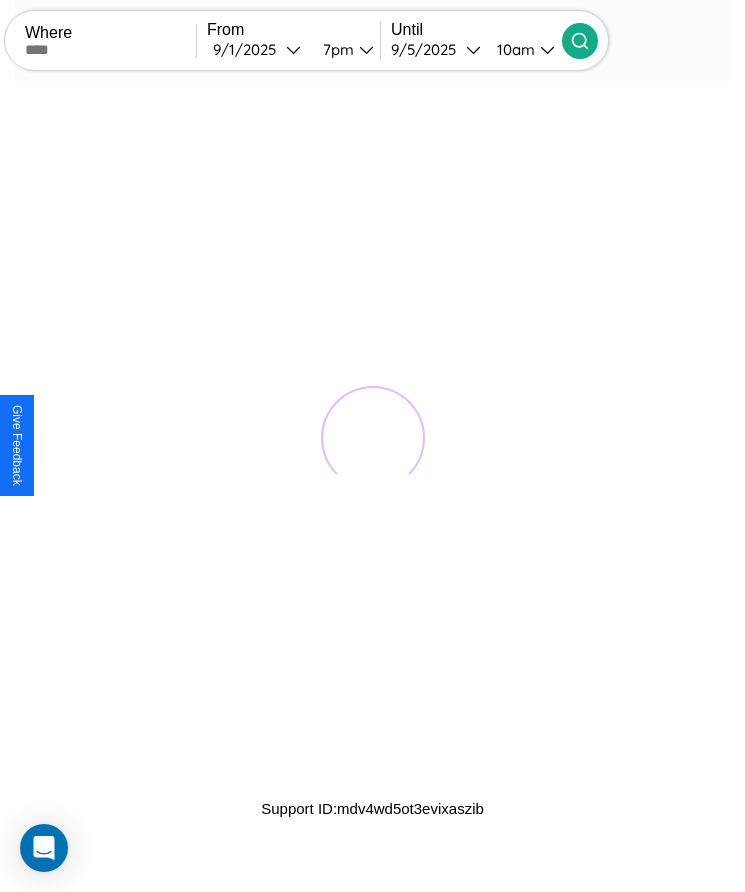 scroll, scrollTop: 0, scrollLeft: 0, axis: both 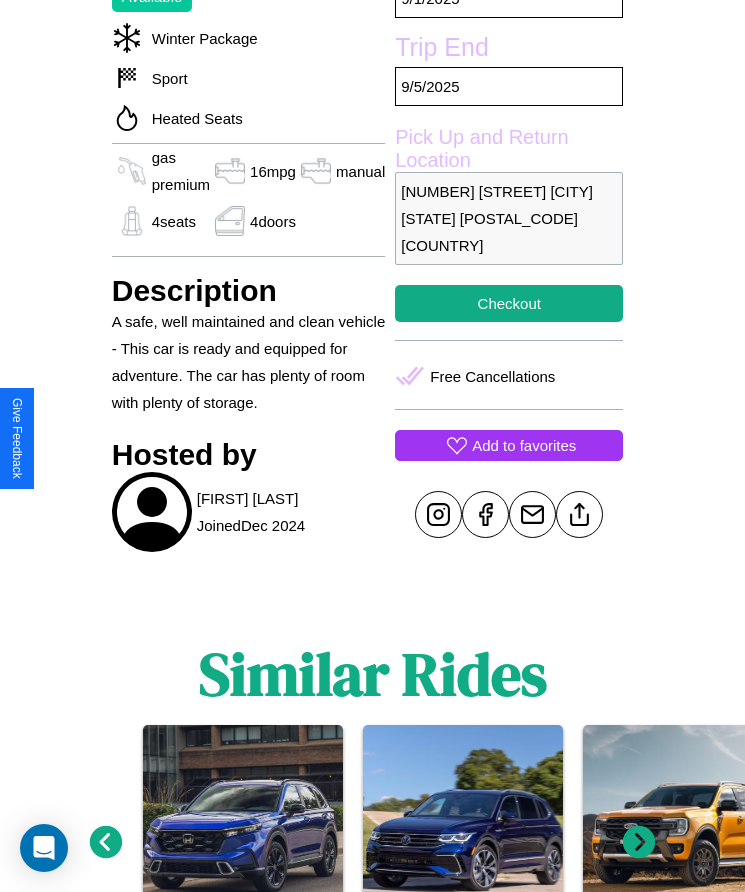 click on "Add to favorites" at bounding box center (524, 445) 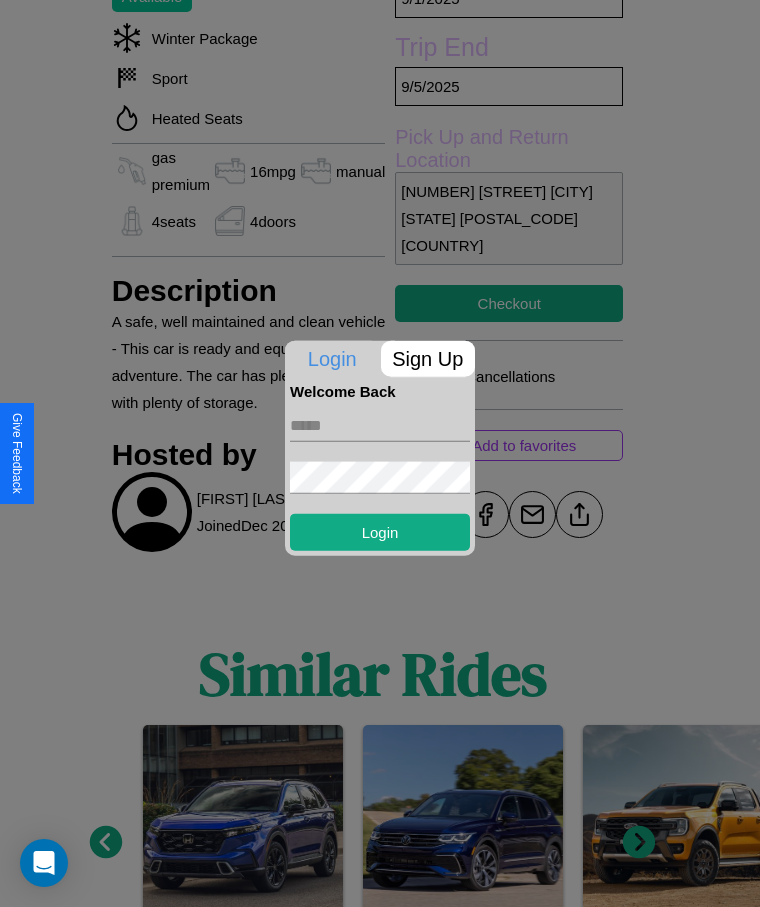click on "Sign Up" at bounding box center [428, 358] 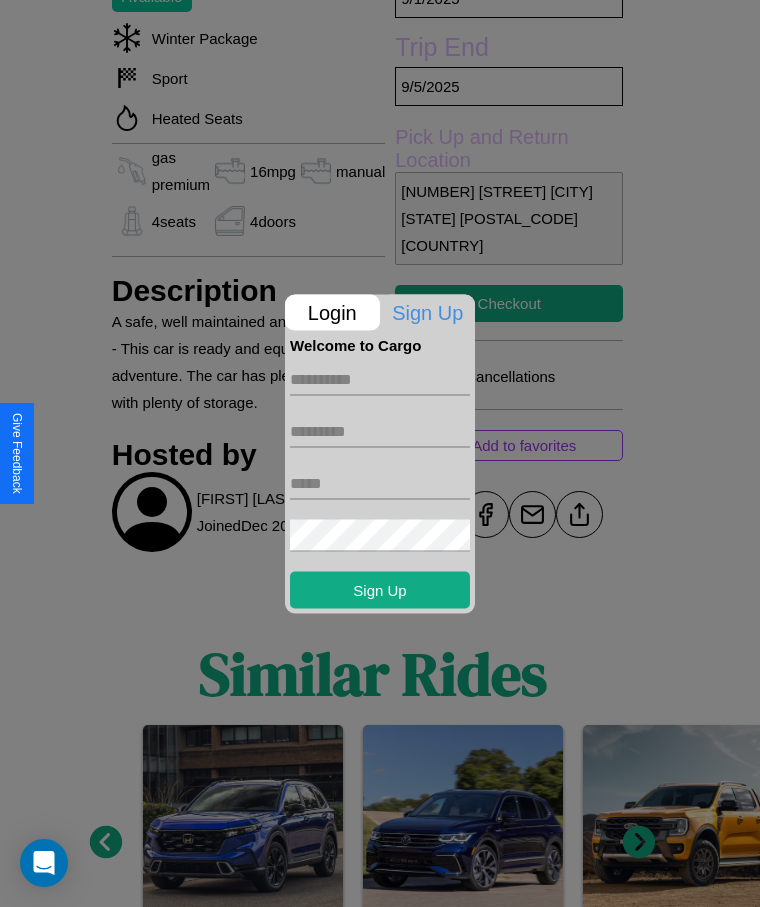 click at bounding box center [380, 379] 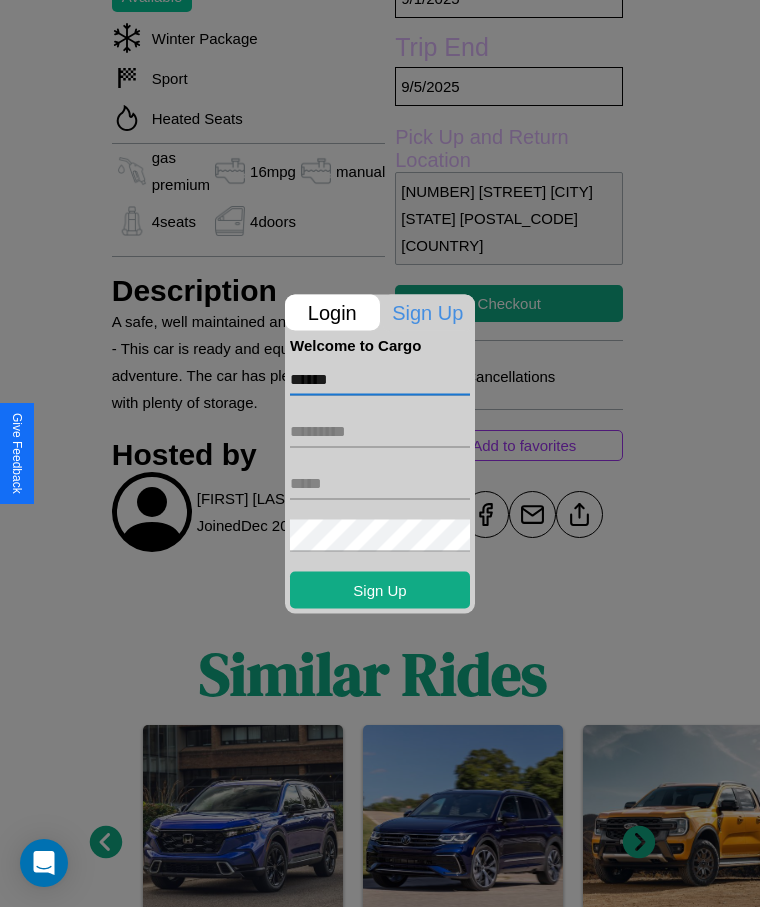 type on "******" 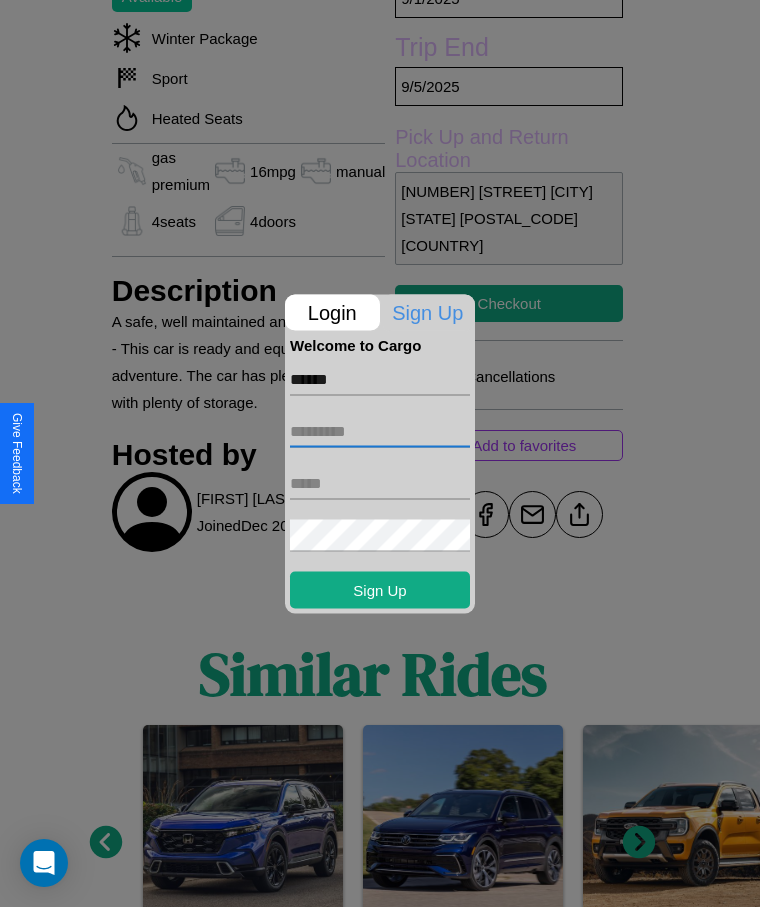 click at bounding box center [380, 431] 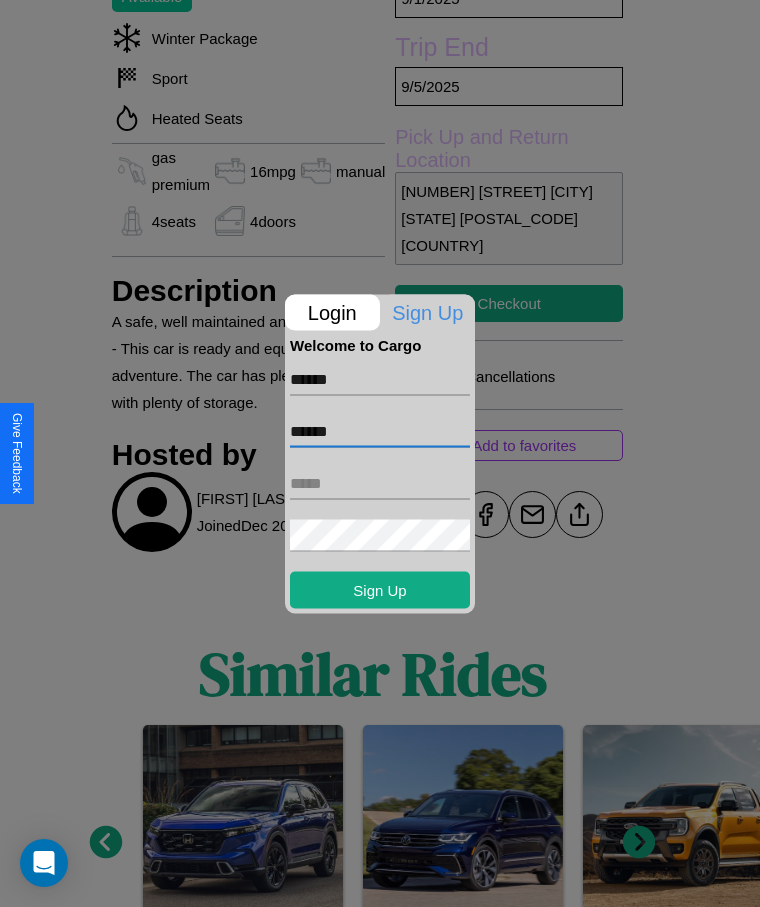 type on "******" 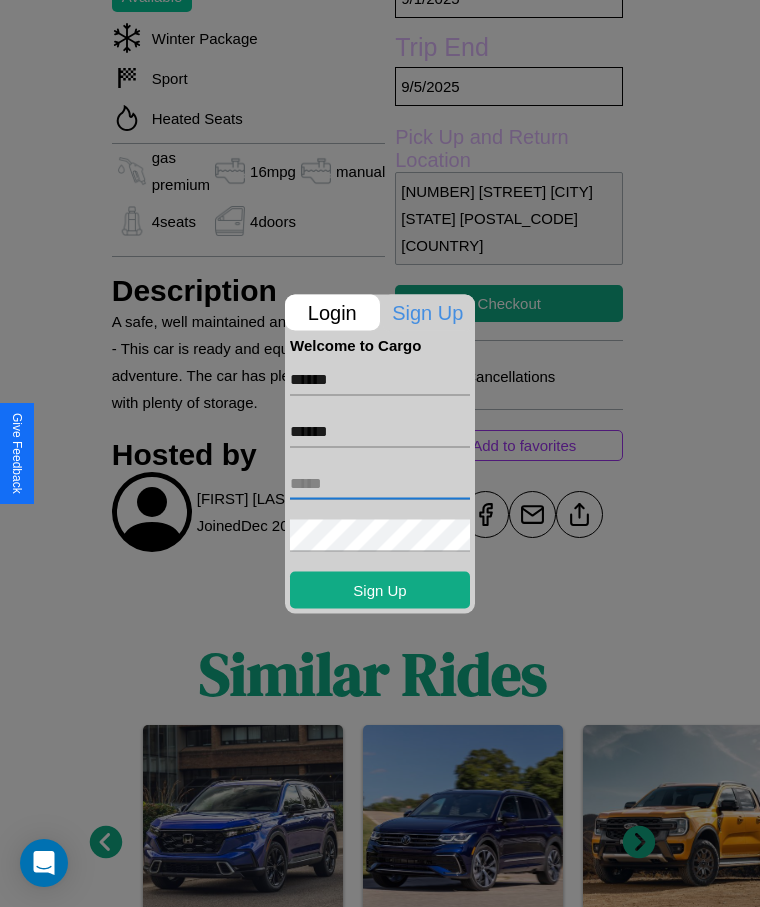click at bounding box center [380, 483] 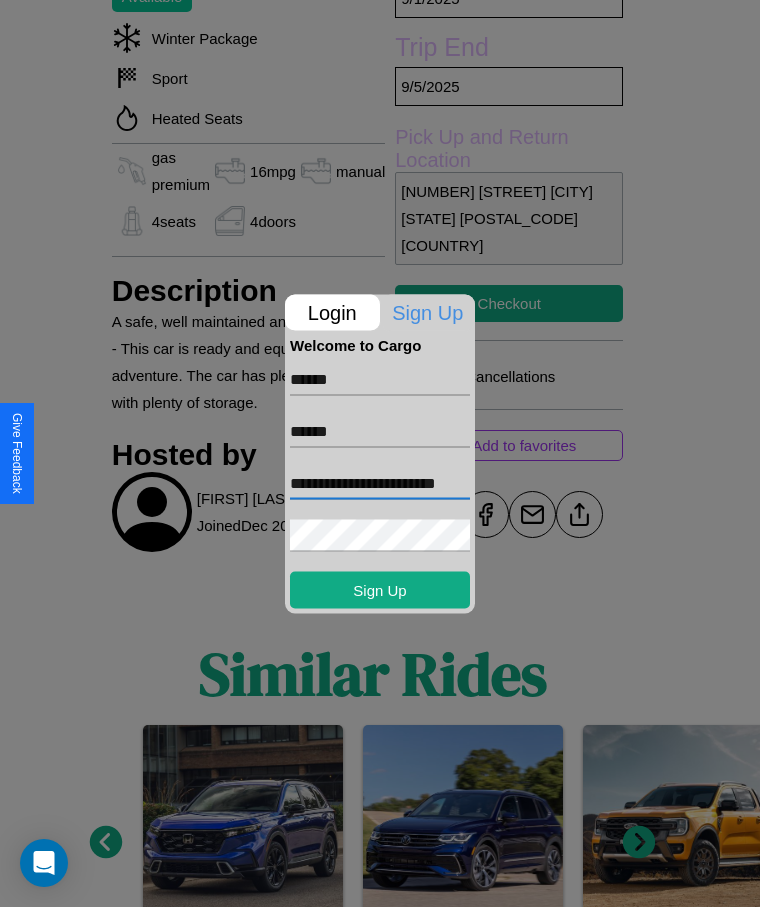 scroll, scrollTop: 0, scrollLeft: 19, axis: horizontal 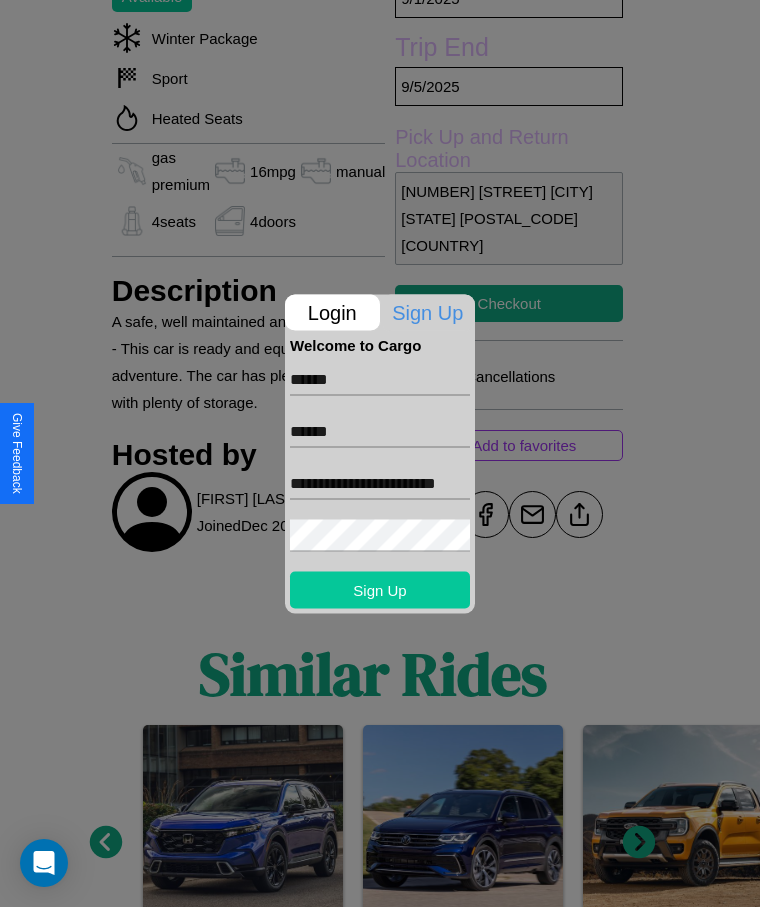 click on "Sign Up" at bounding box center [380, 589] 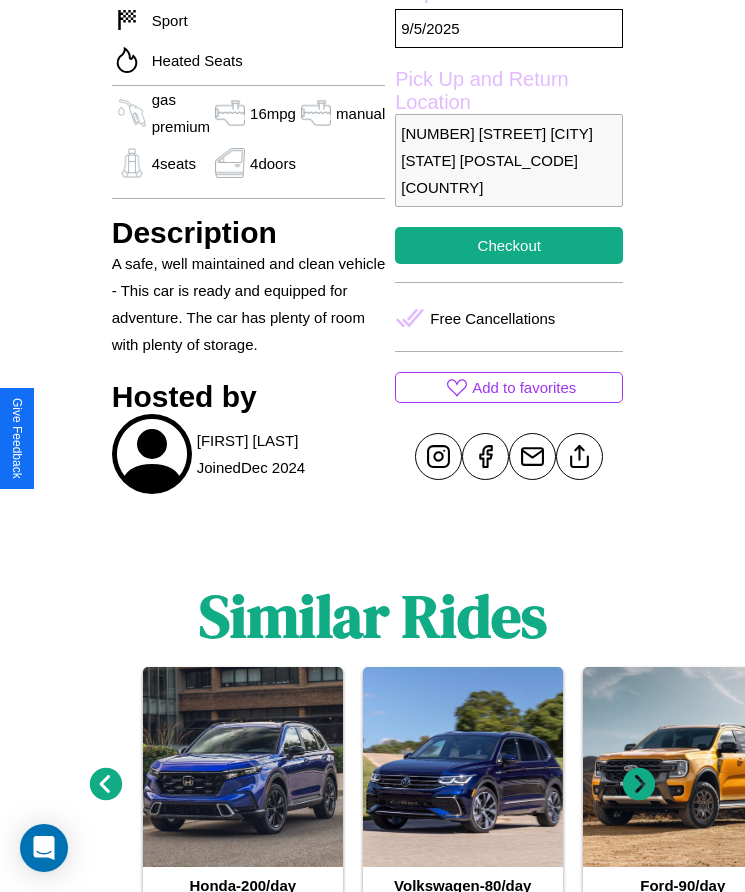 scroll, scrollTop: 777, scrollLeft: 0, axis: vertical 